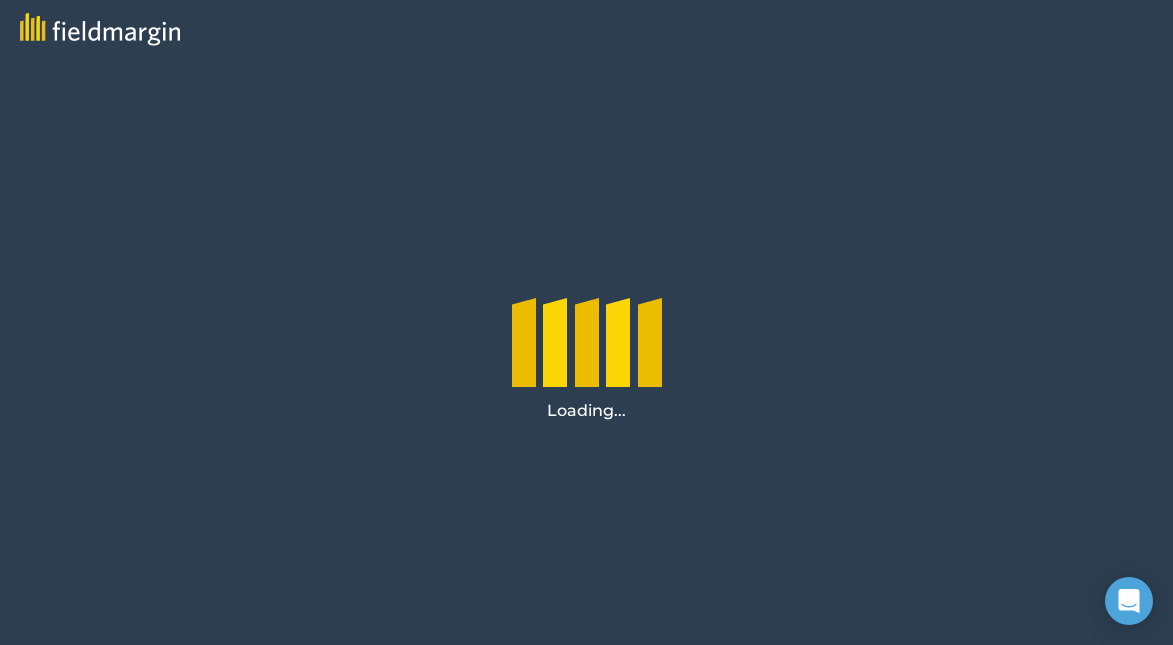 scroll, scrollTop: 0, scrollLeft: 0, axis: both 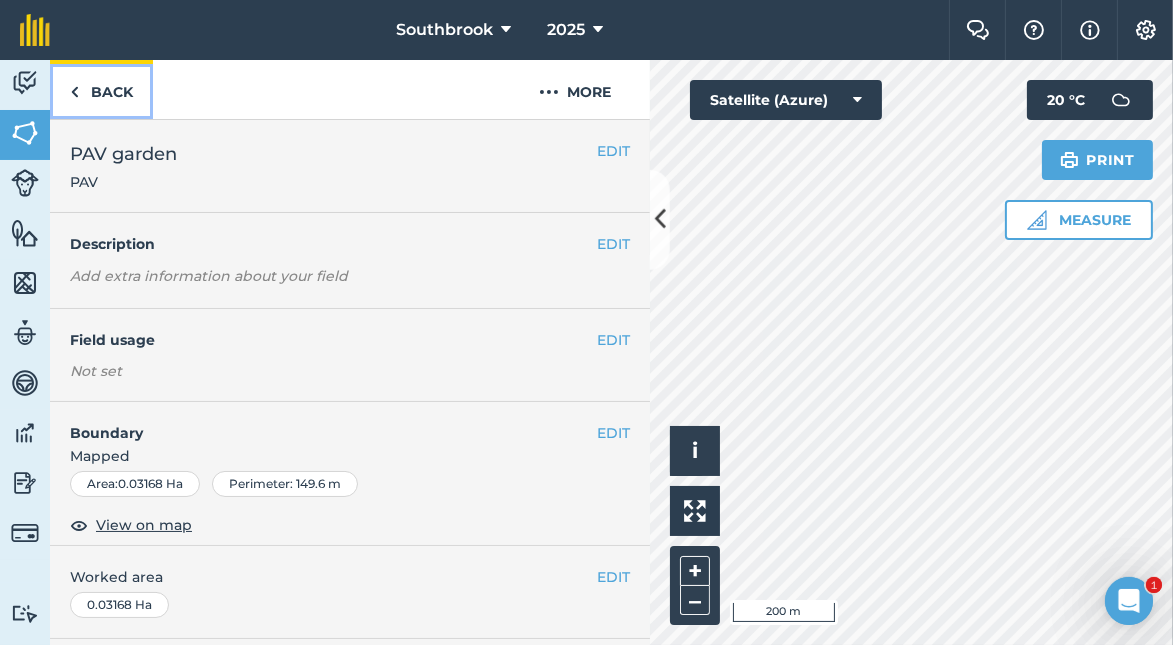 click on "Back" at bounding box center [101, 89] 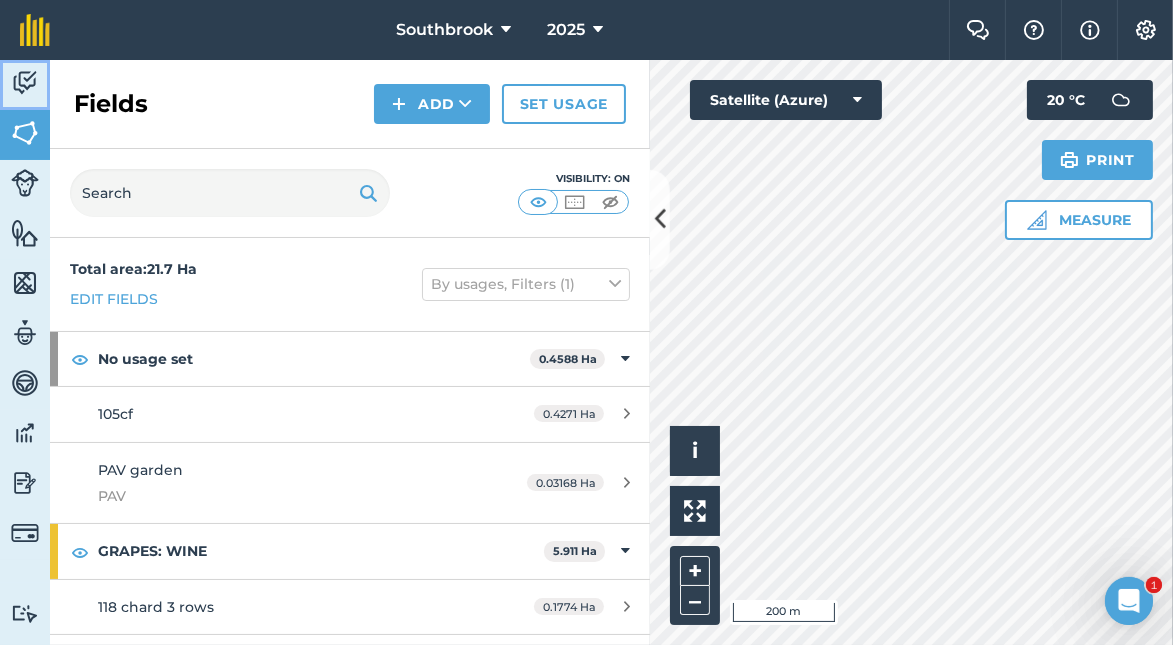click at bounding box center (25, 83) 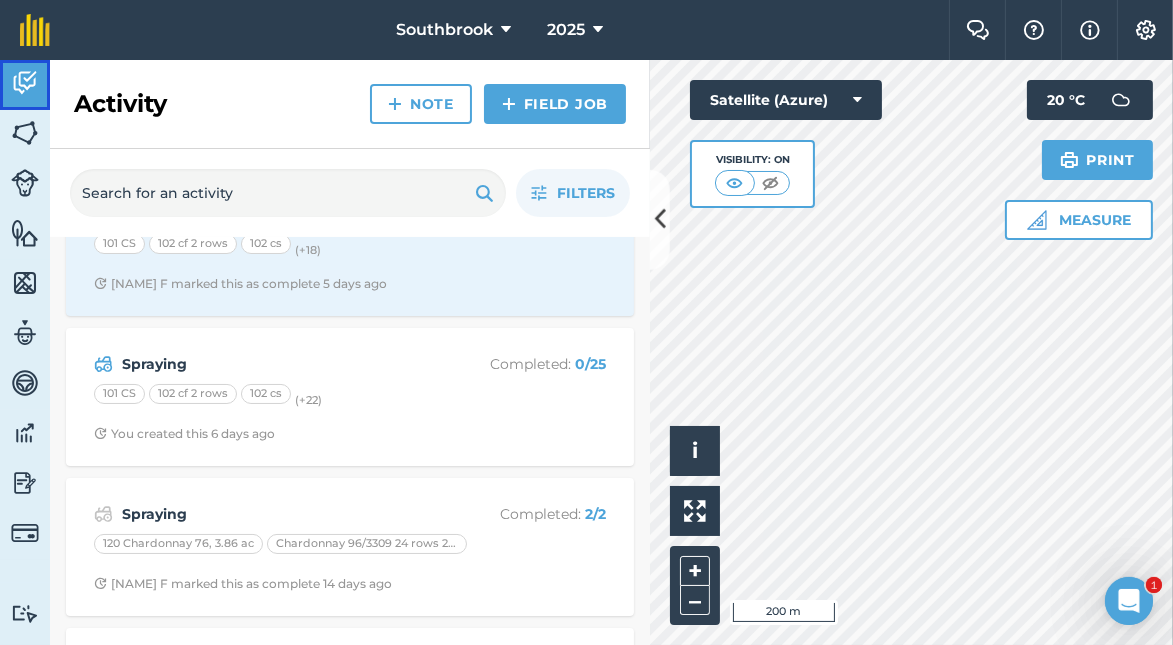 scroll, scrollTop: 240, scrollLeft: 0, axis: vertical 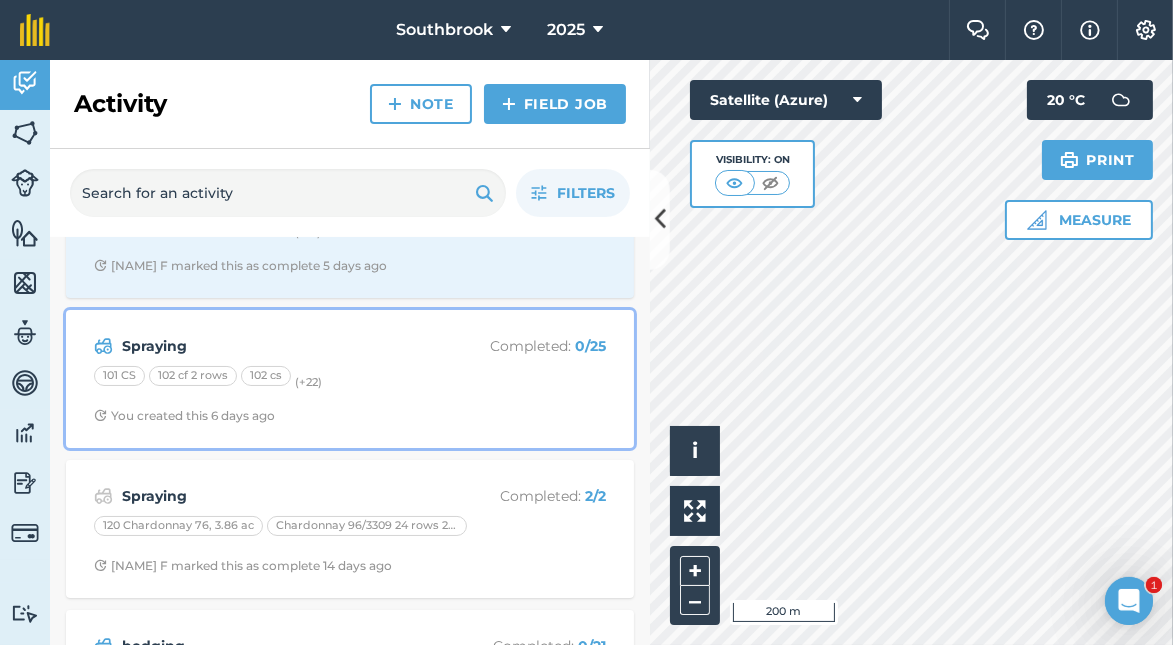 click on "Spraying" at bounding box center (280, 346) 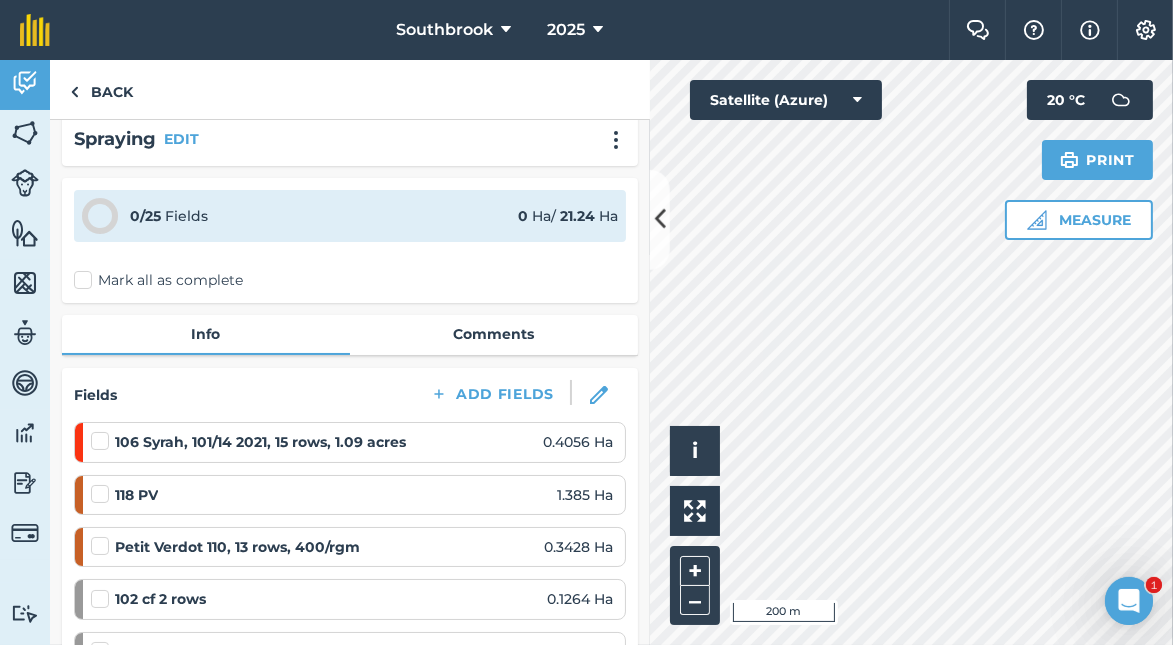 scroll, scrollTop: 0, scrollLeft: 0, axis: both 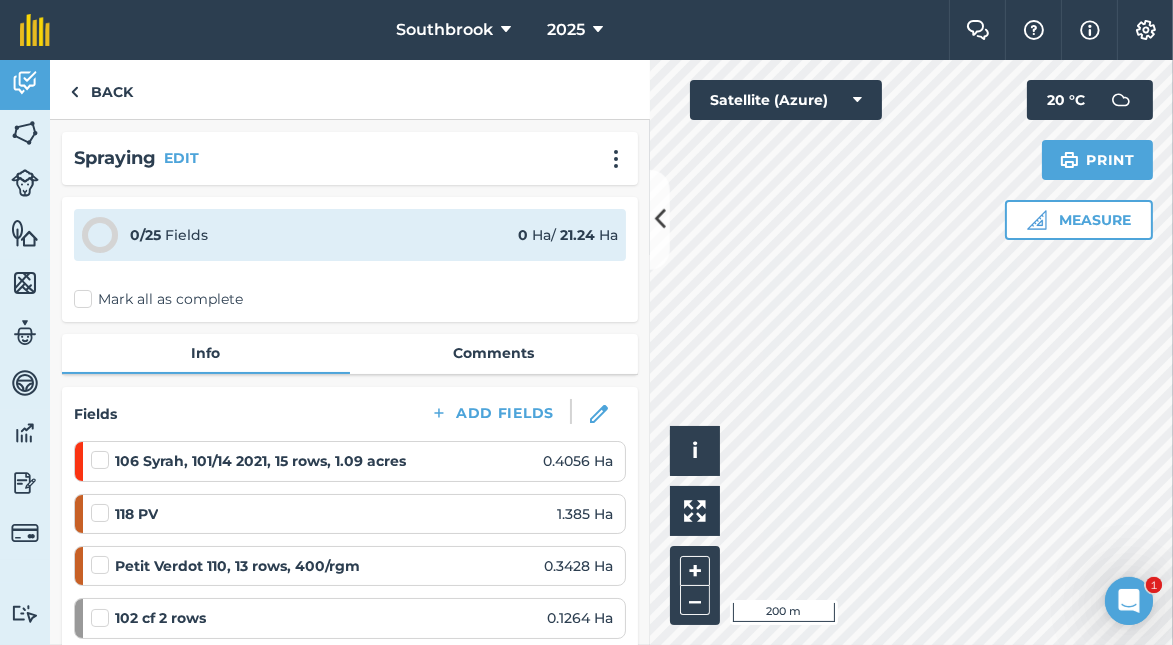 click on "Mark all as complete" at bounding box center [158, 299] 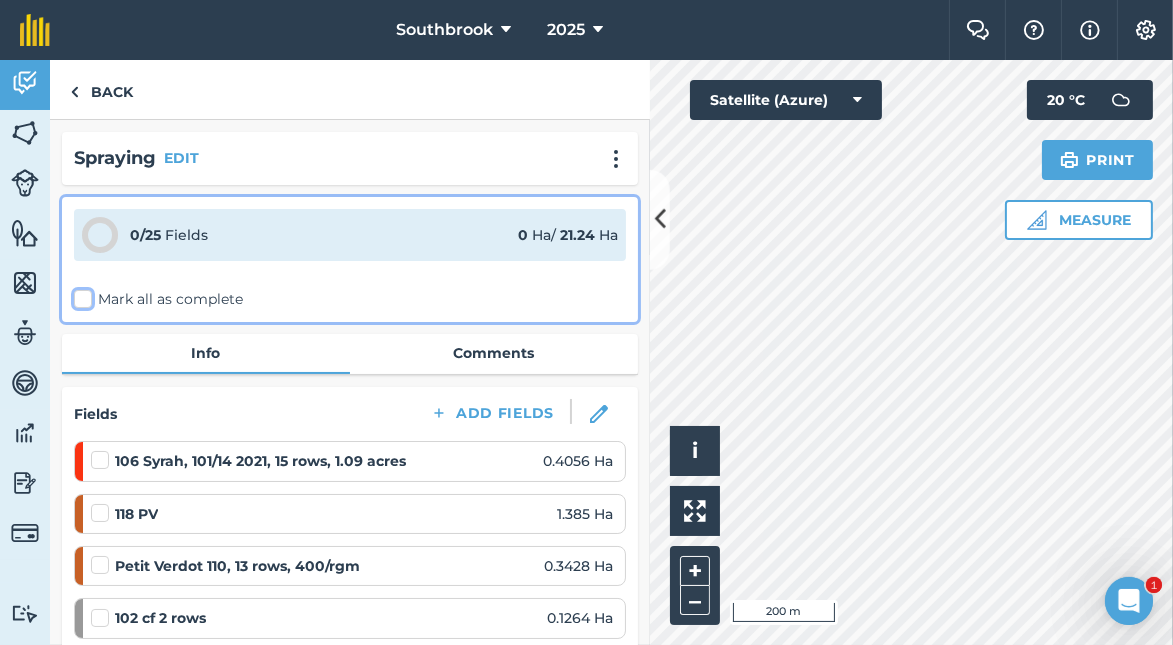 click on "Mark all as complete" at bounding box center (80, 295) 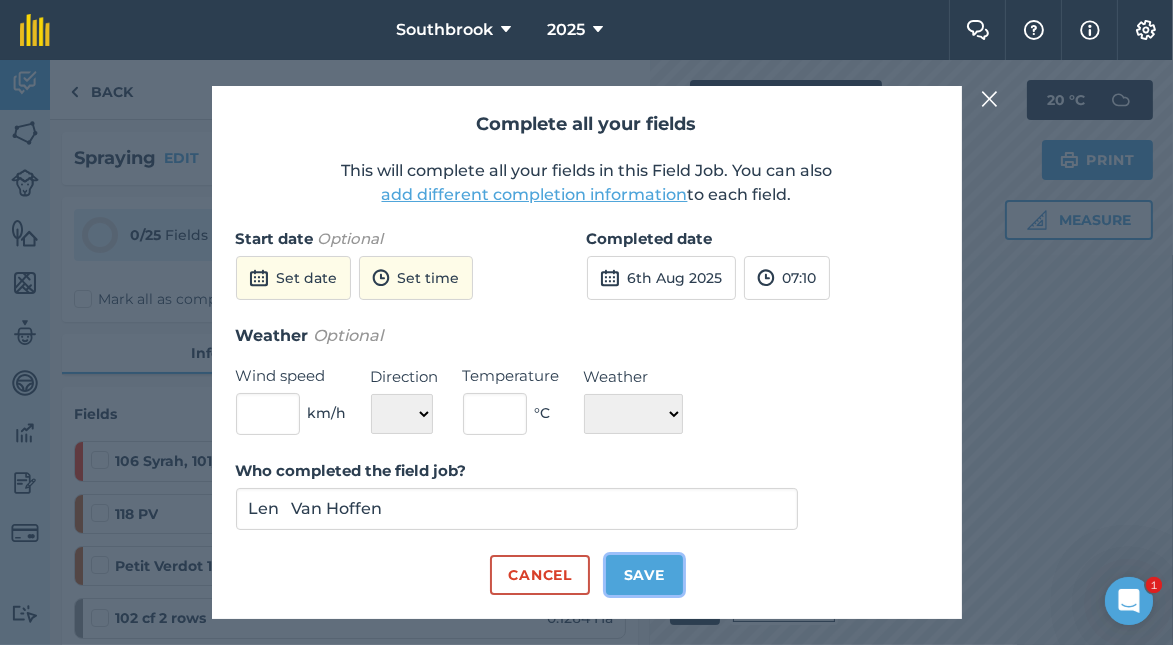 click on "Save" at bounding box center (644, 575) 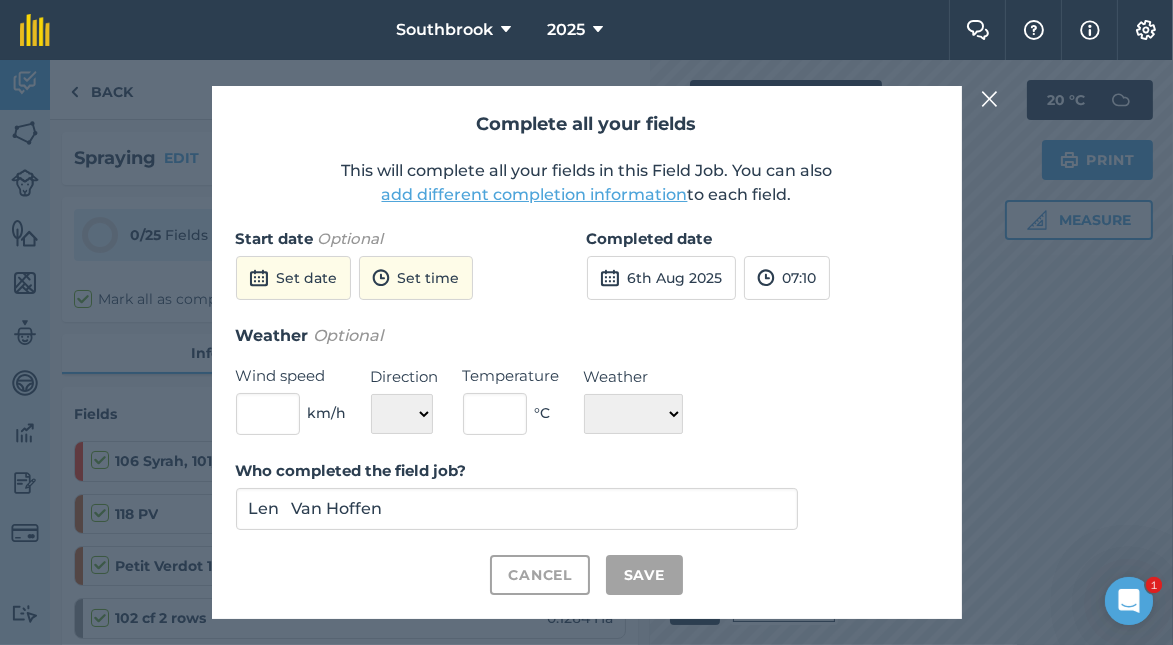checkbox on "true" 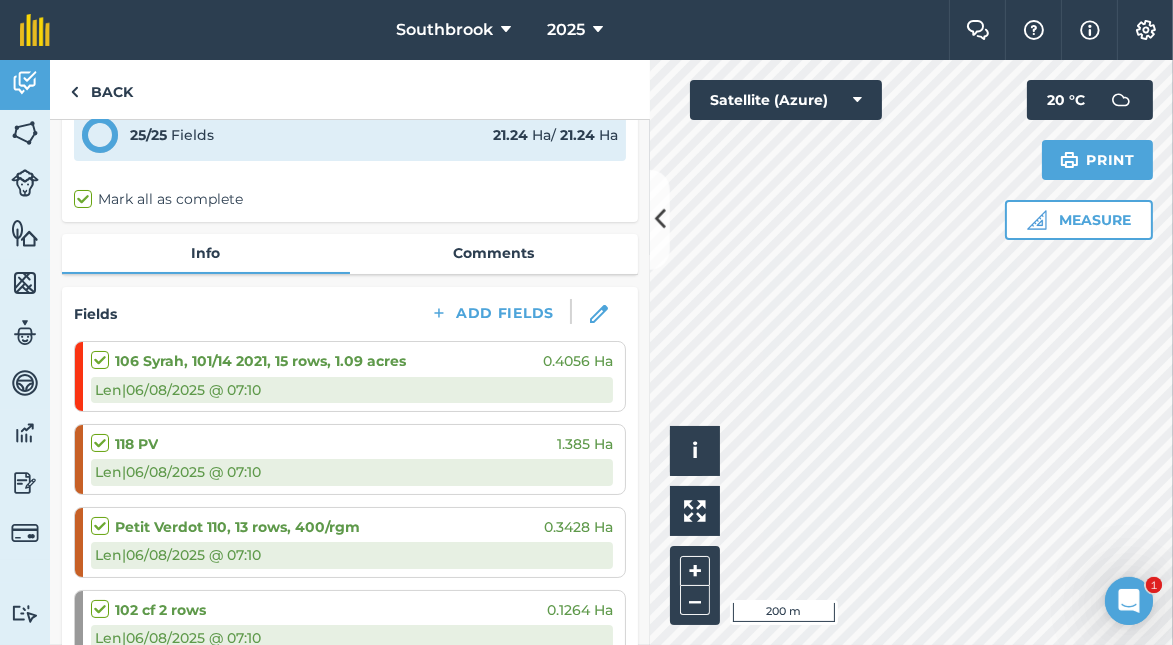 scroll, scrollTop: 0, scrollLeft: 0, axis: both 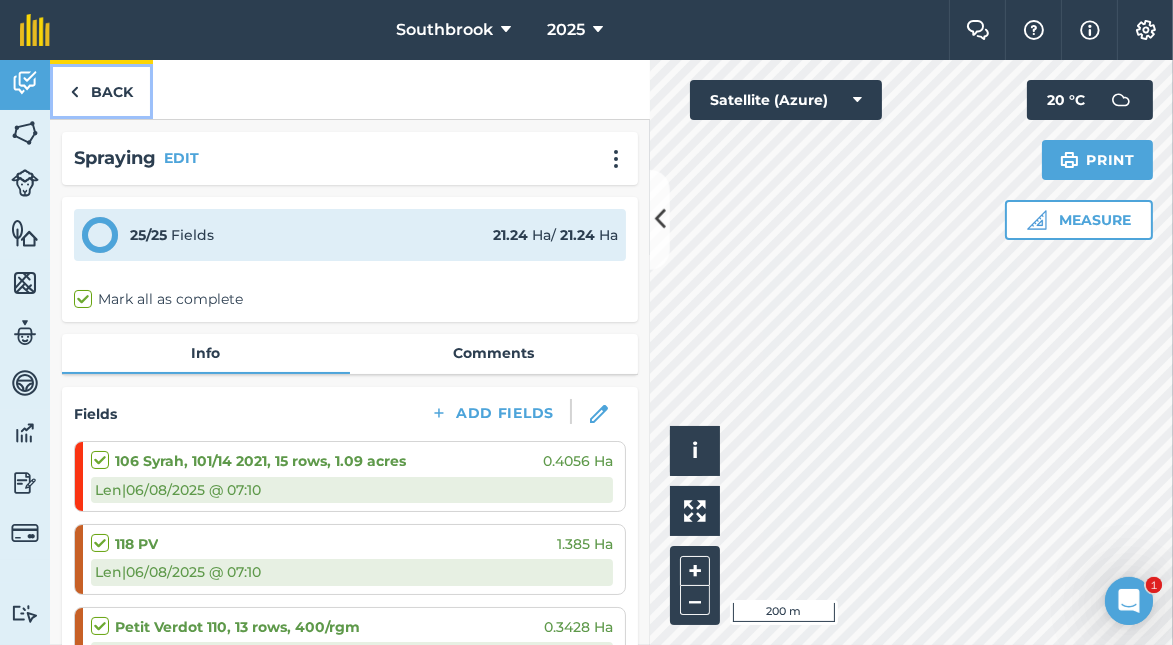 click on "Back" at bounding box center (101, 89) 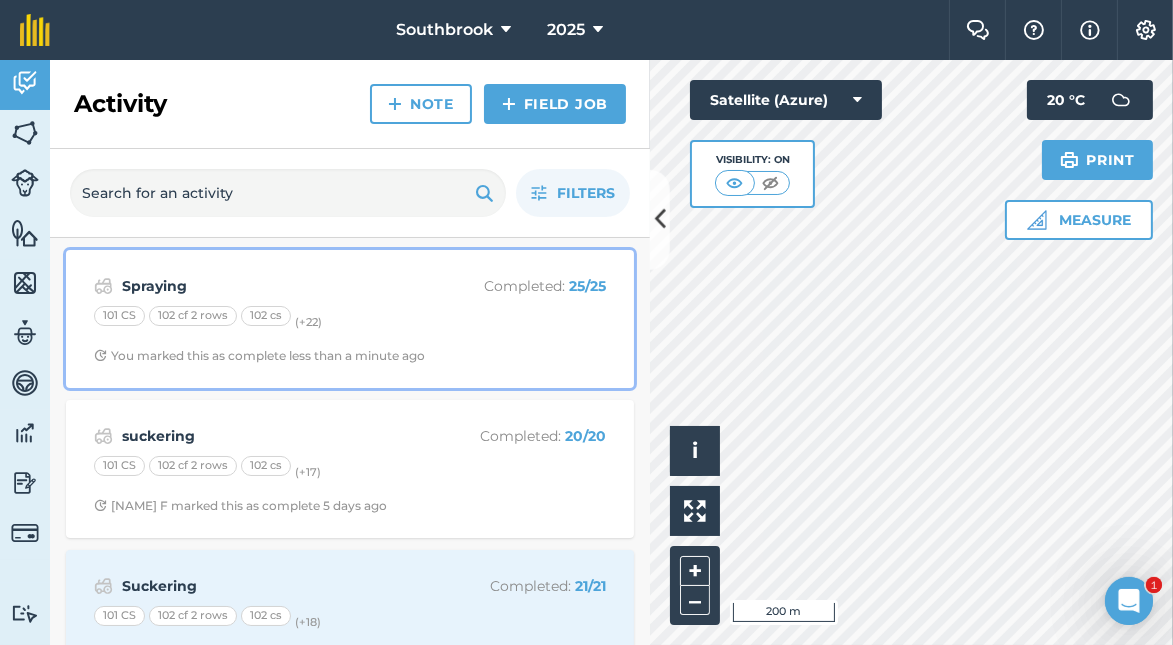 click on "Spraying" at bounding box center (280, 286) 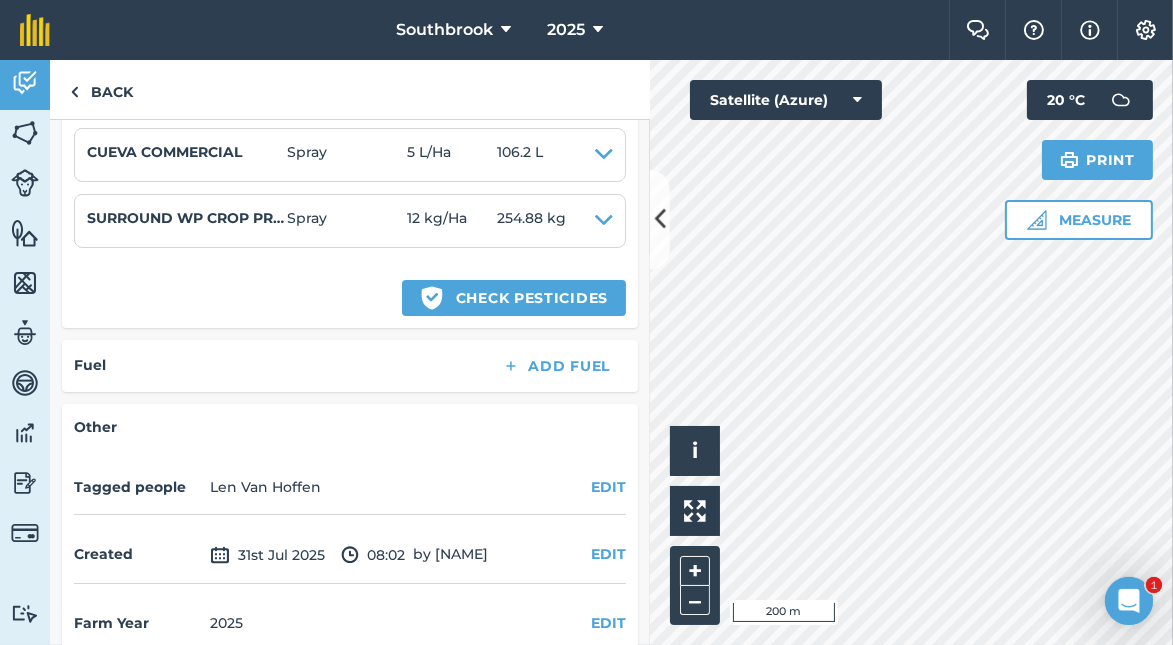 scroll, scrollTop: 2520, scrollLeft: 0, axis: vertical 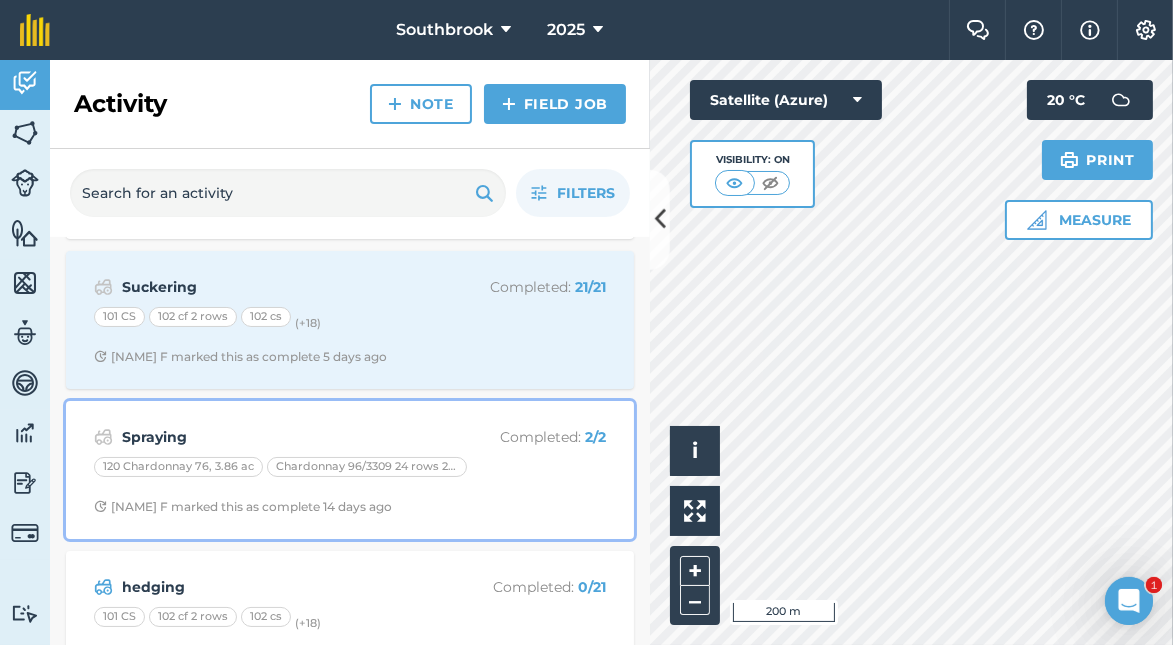 click on "Spraying" at bounding box center (280, 437) 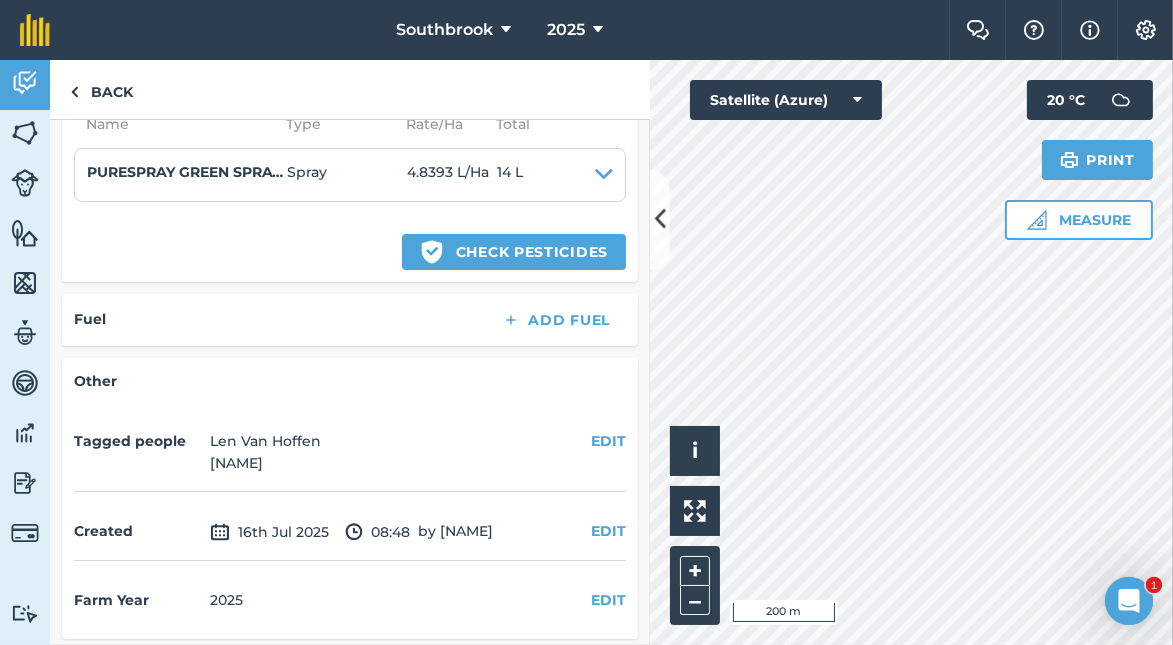 scroll, scrollTop: 393, scrollLeft: 0, axis: vertical 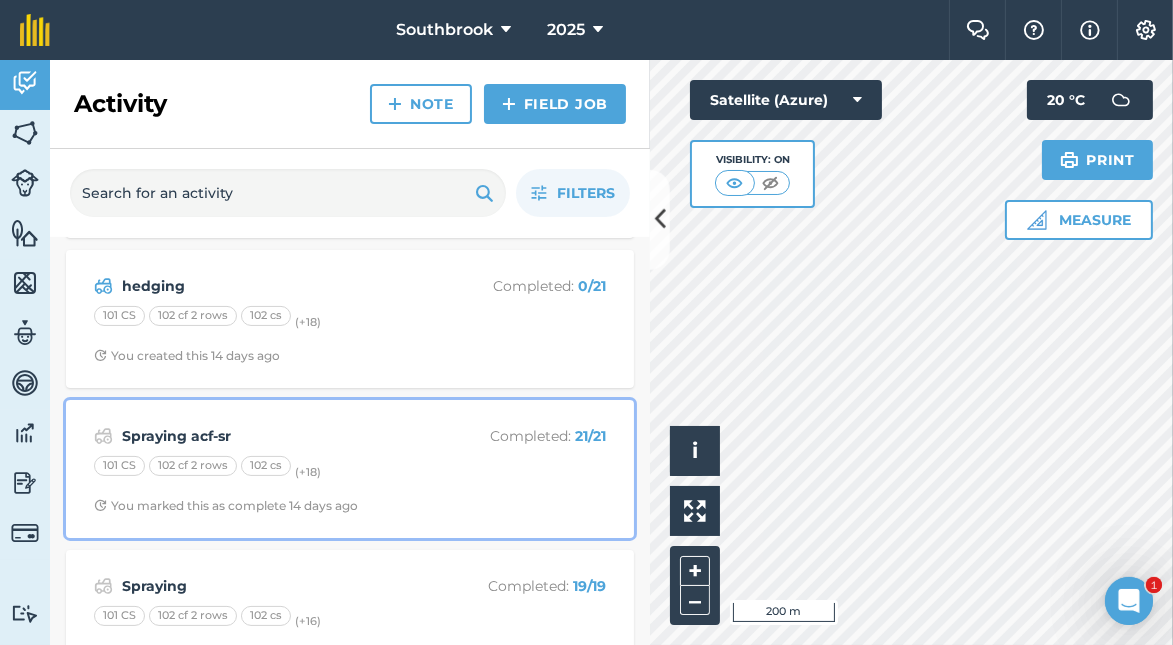 click on "Spraying acf-sr" at bounding box center (280, 436) 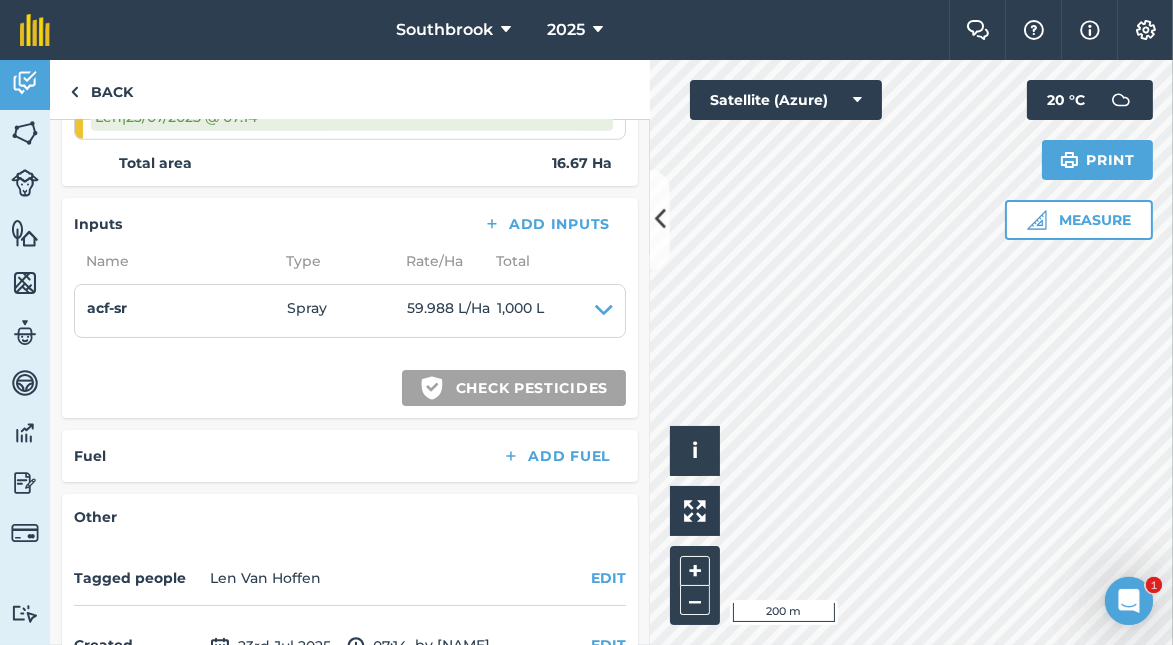 scroll, scrollTop: 2128, scrollLeft: 0, axis: vertical 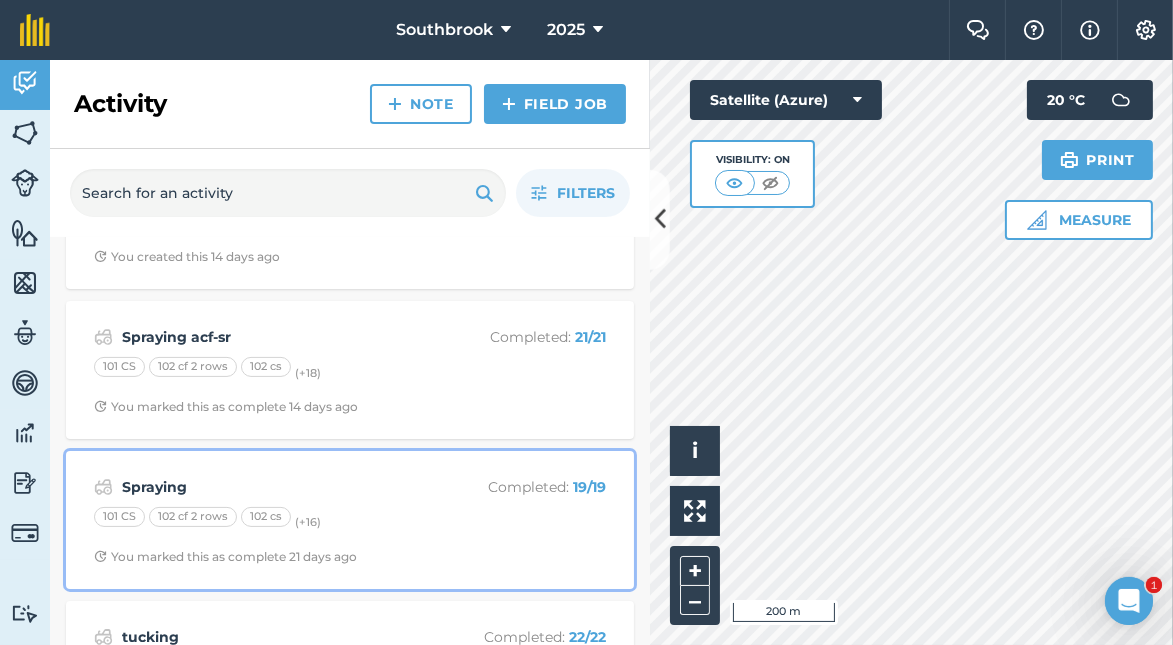 click on "Spraying" at bounding box center (280, 487) 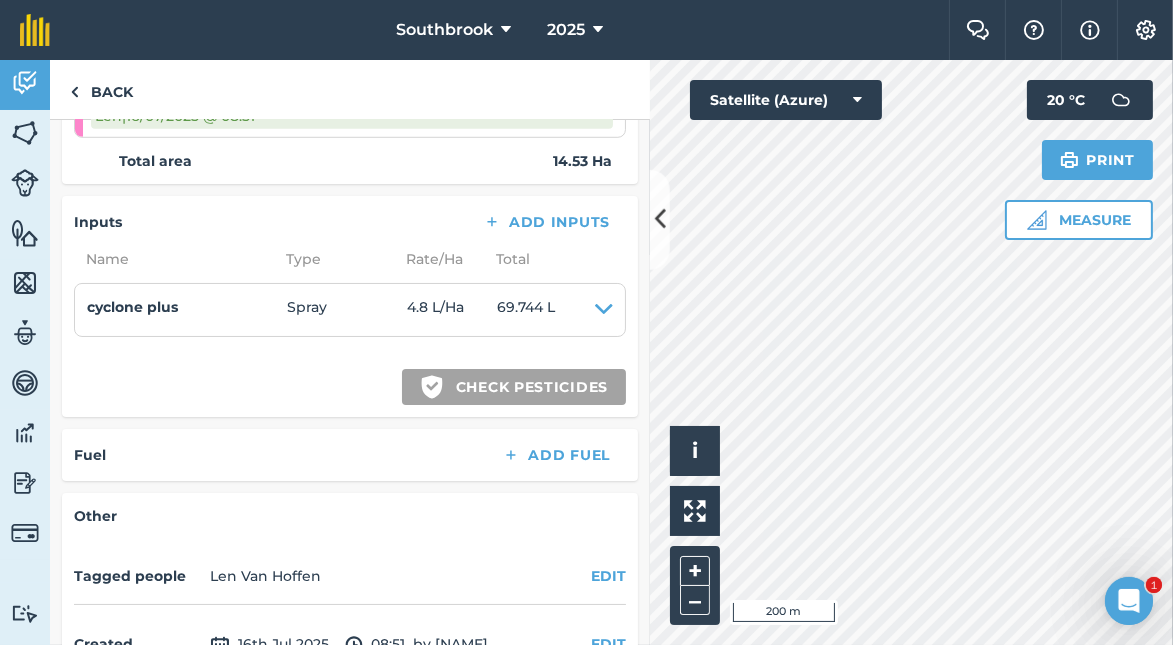 scroll, scrollTop: 1963, scrollLeft: 0, axis: vertical 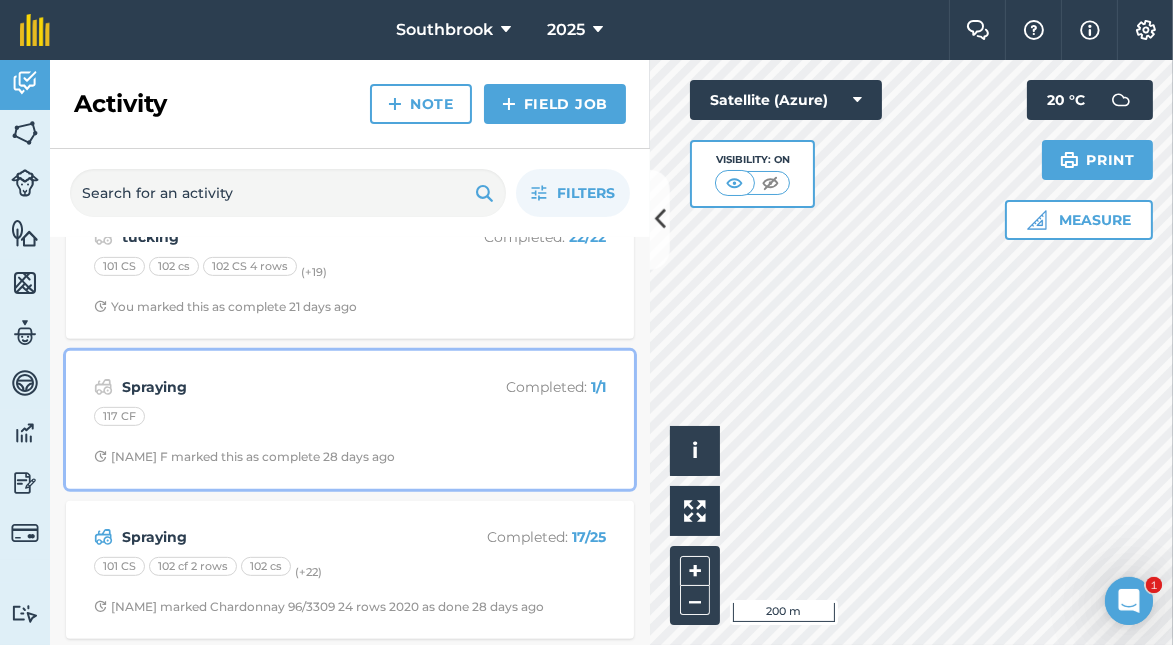 click on "Spraying" at bounding box center (280, 387) 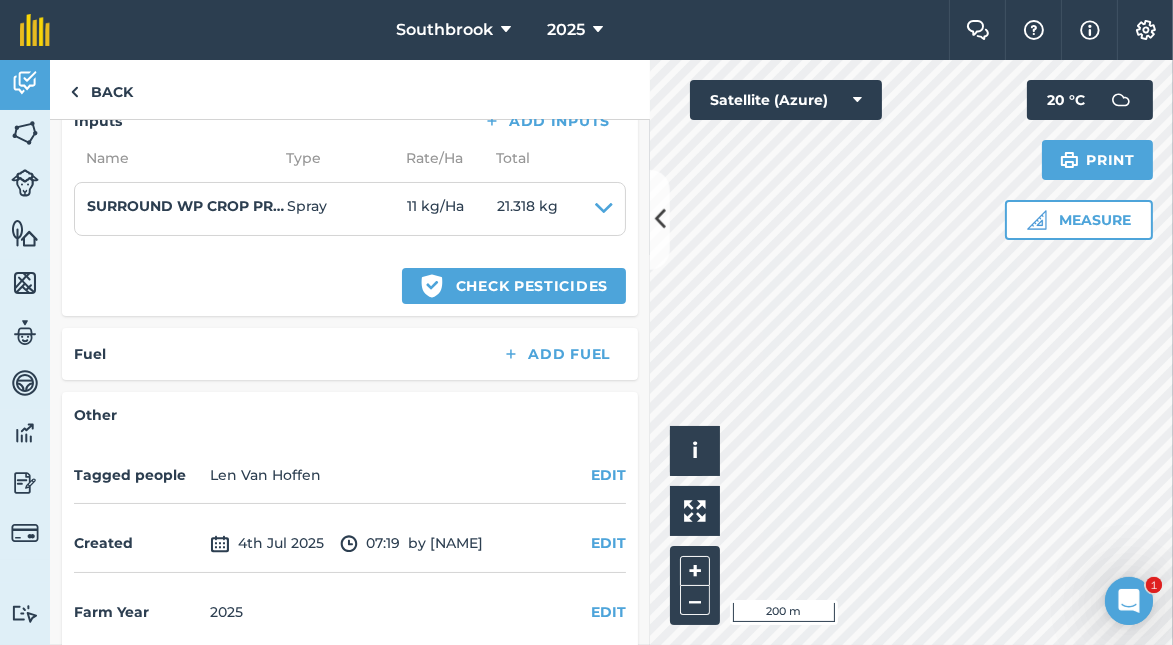 scroll, scrollTop: 488, scrollLeft: 0, axis: vertical 